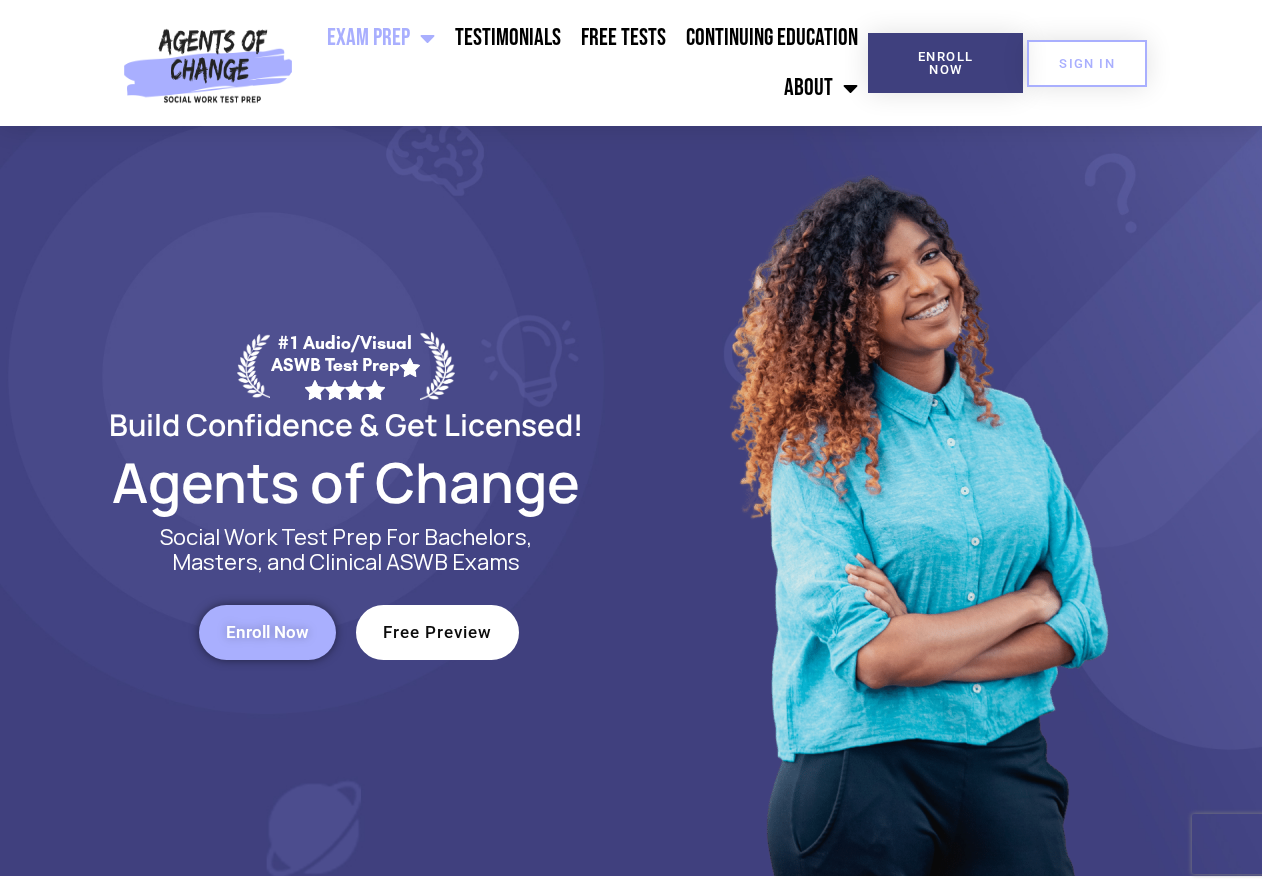 scroll, scrollTop: 0, scrollLeft: 0, axis: both 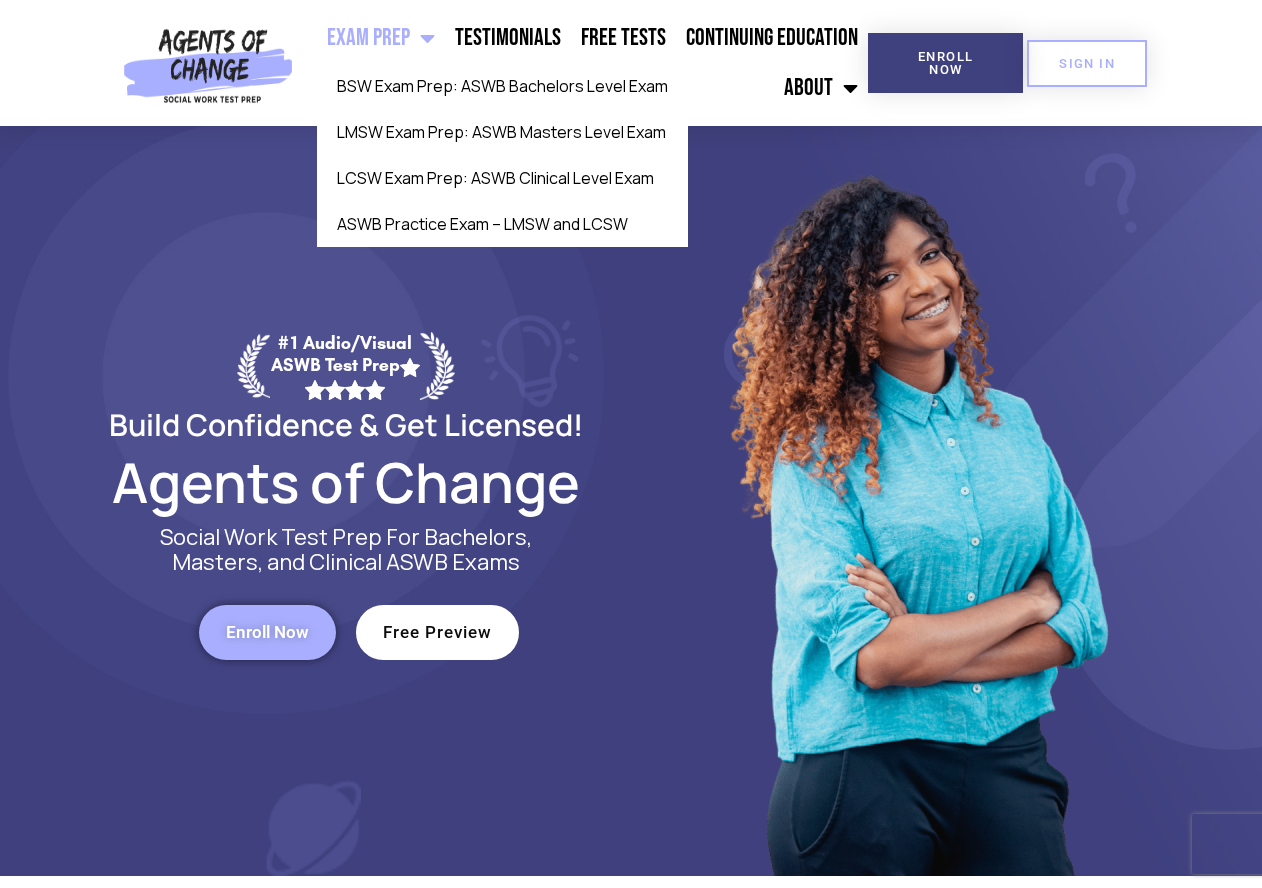 click on "Exam Prep" 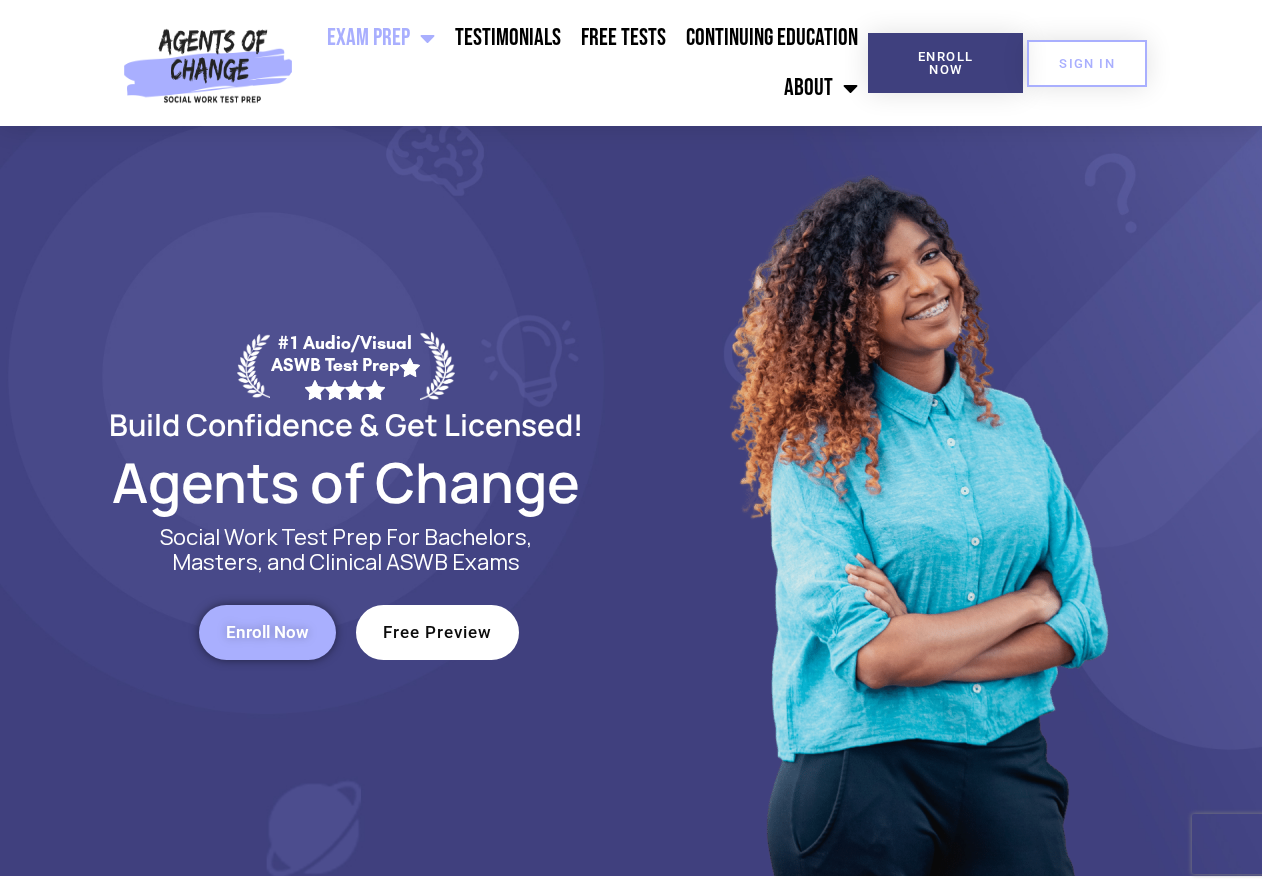 scroll, scrollTop: 0, scrollLeft: 0, axis: both 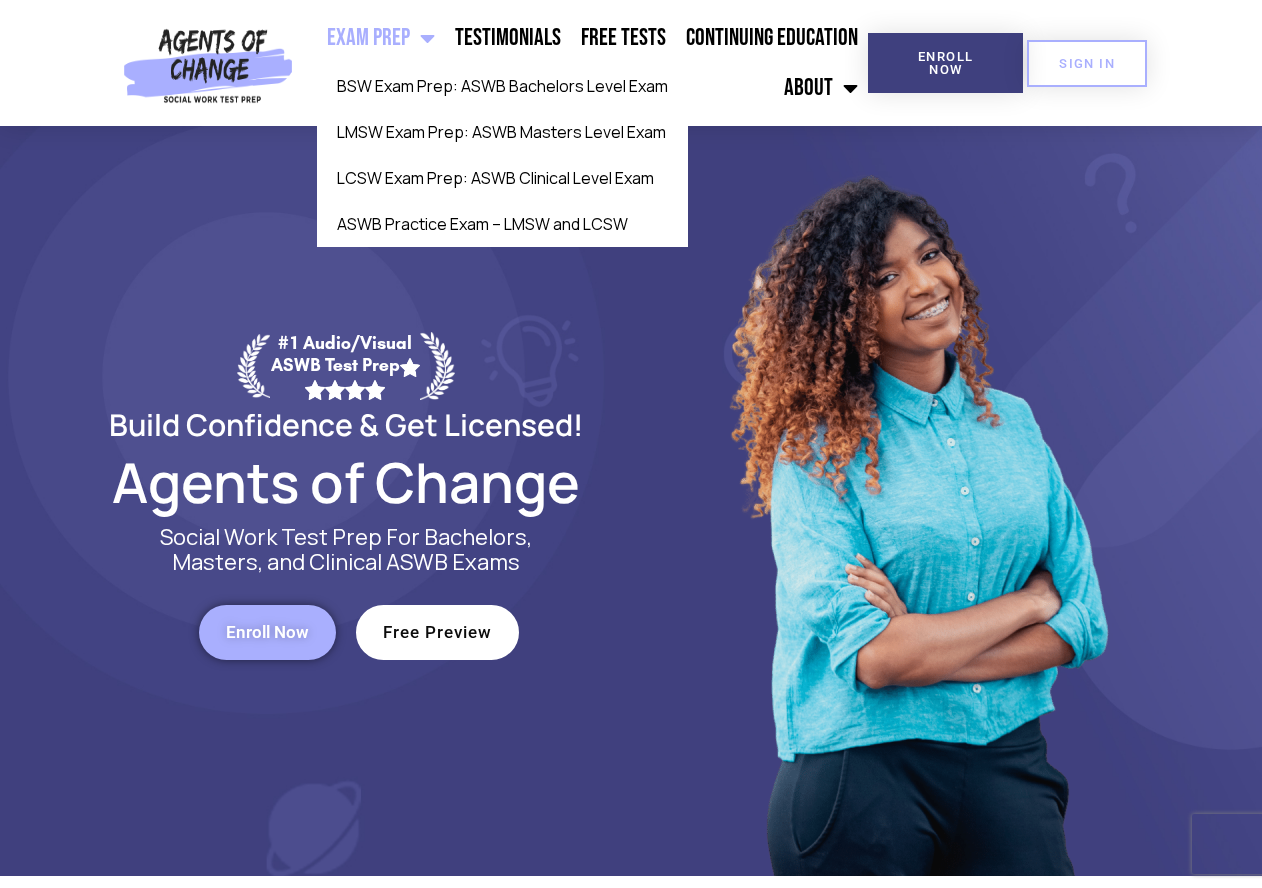 click 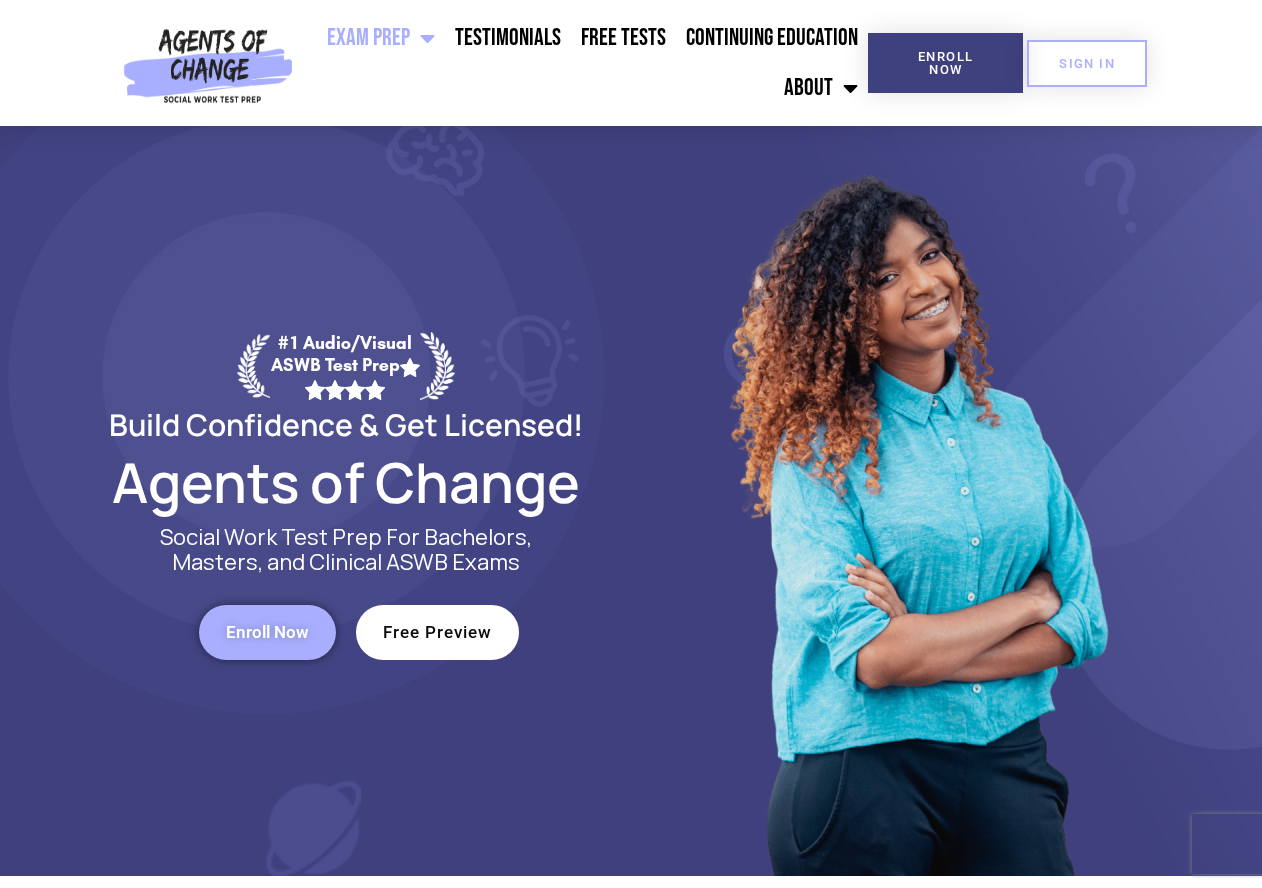 scroll, scrollTop: 0, scrollLeft: 0, axis: both 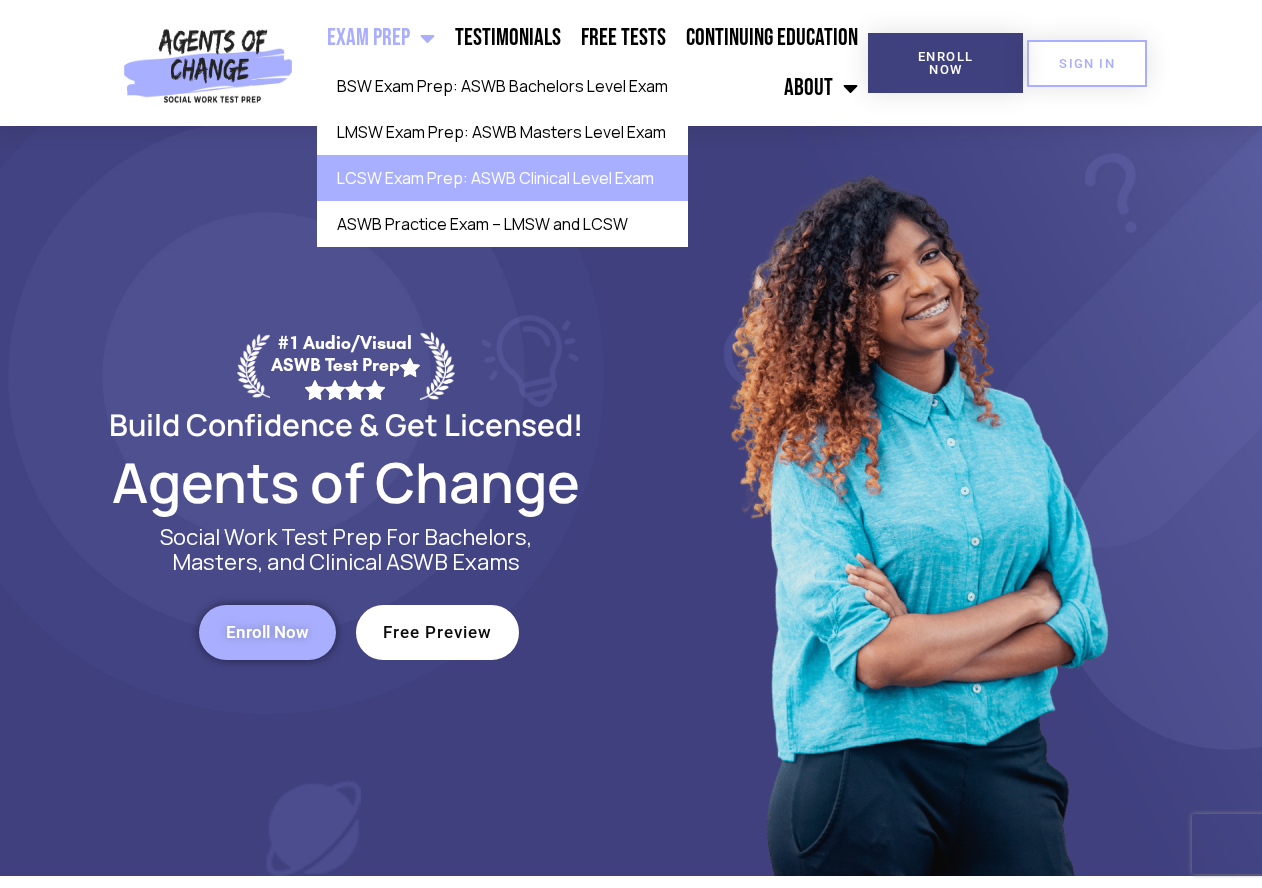 click on "LCSW Exam Prep: ASWB Clinical Level Exam" 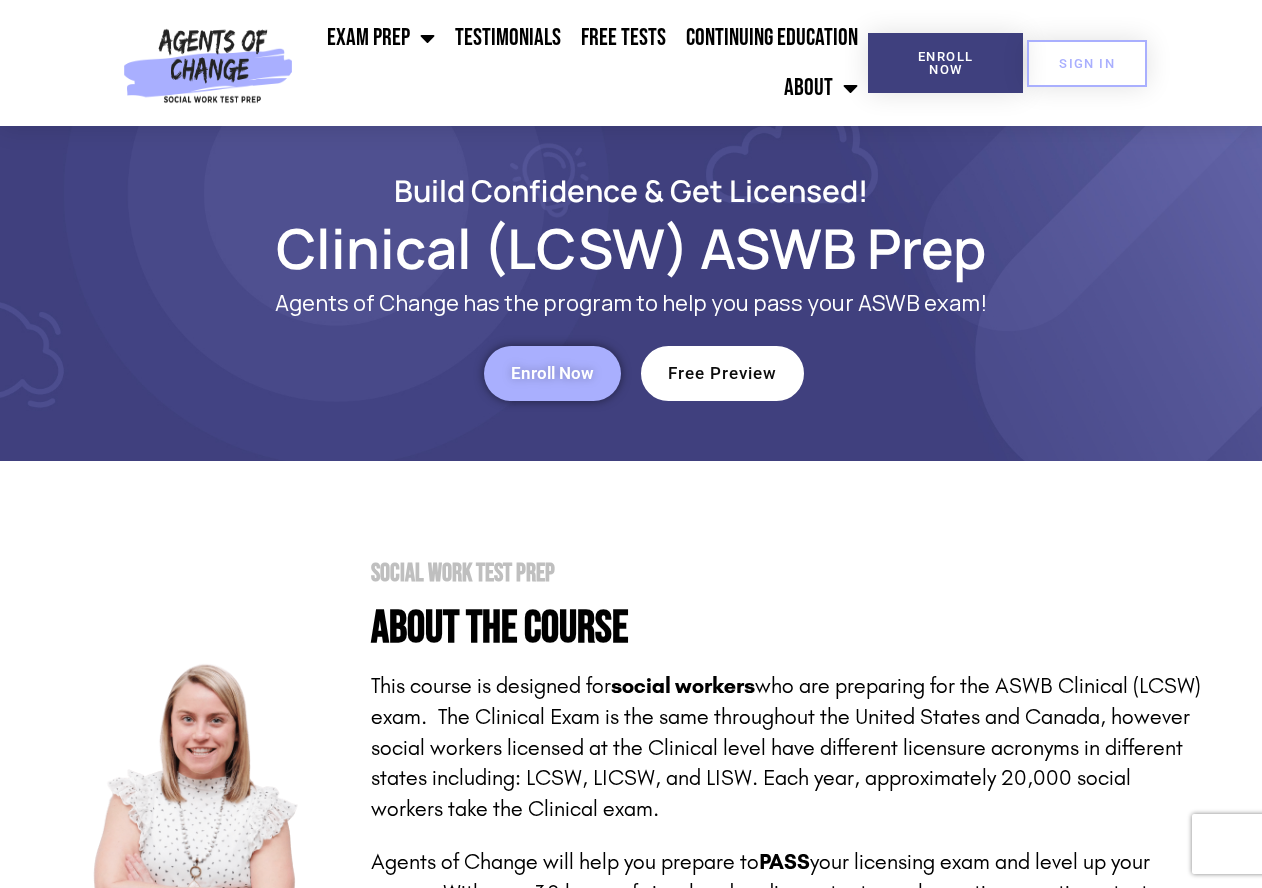 scroll, scrollTop: 0, scrollLeft: 0, axis: both 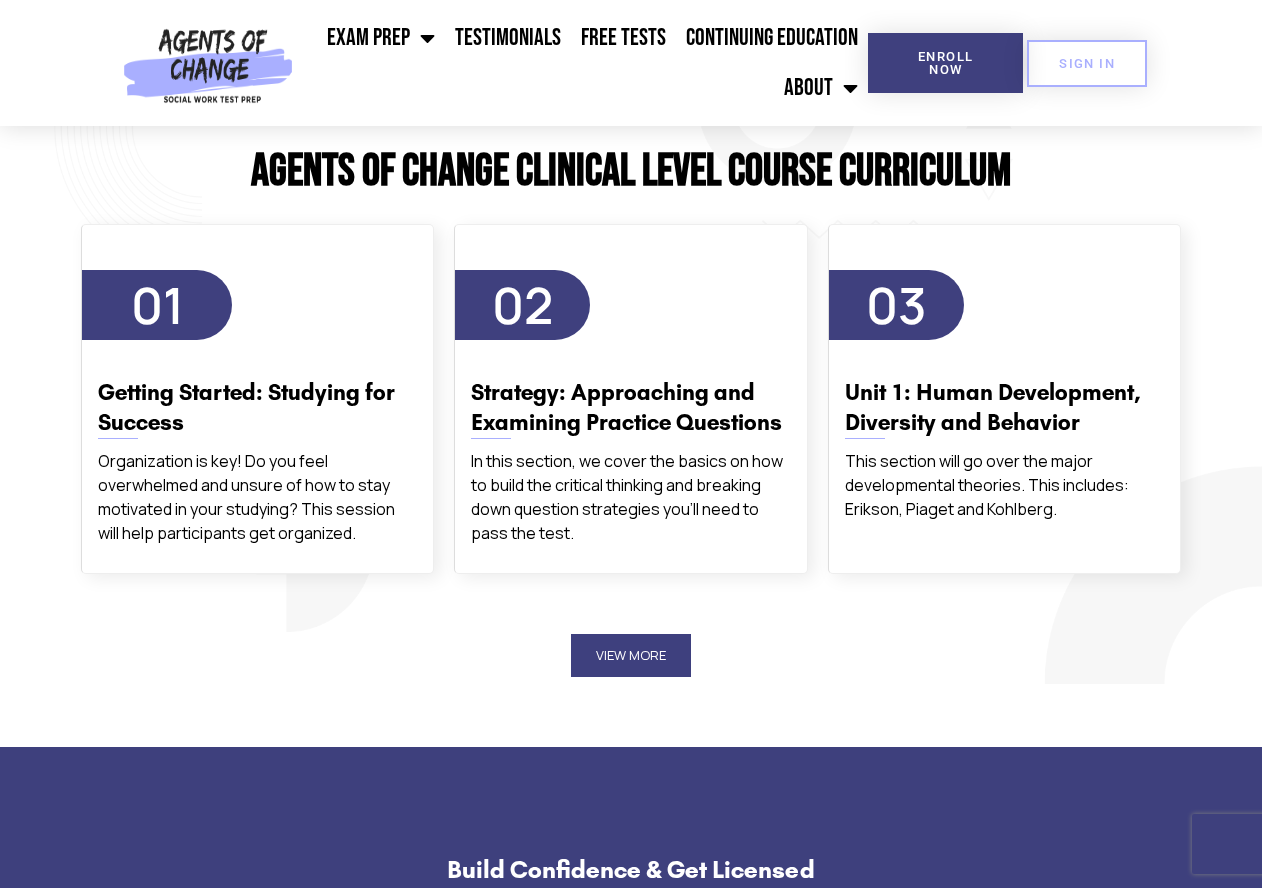 click on "View More" at bounding box center (631, 655) 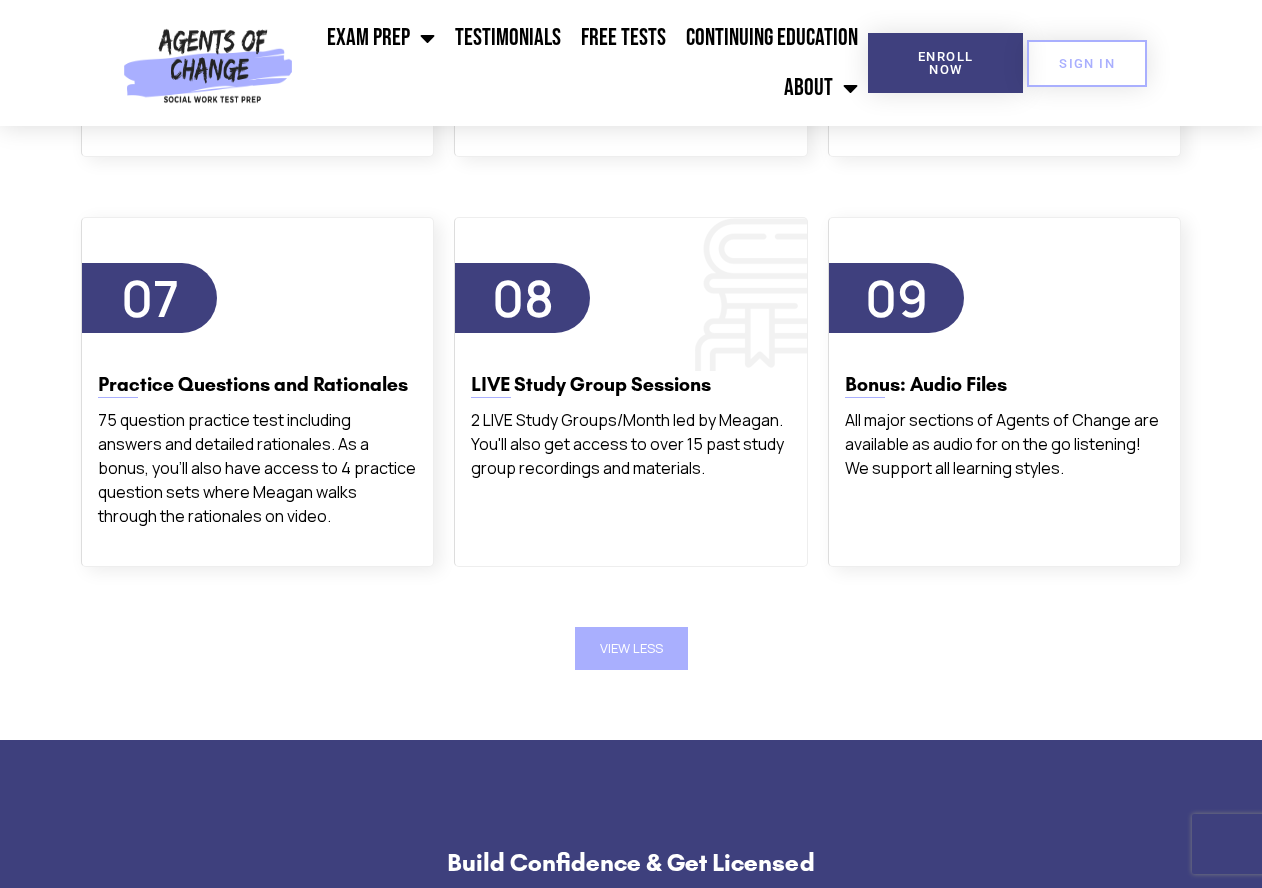 scroll, scrollTop: 4193, scrollLeft: 0, axis: vertical 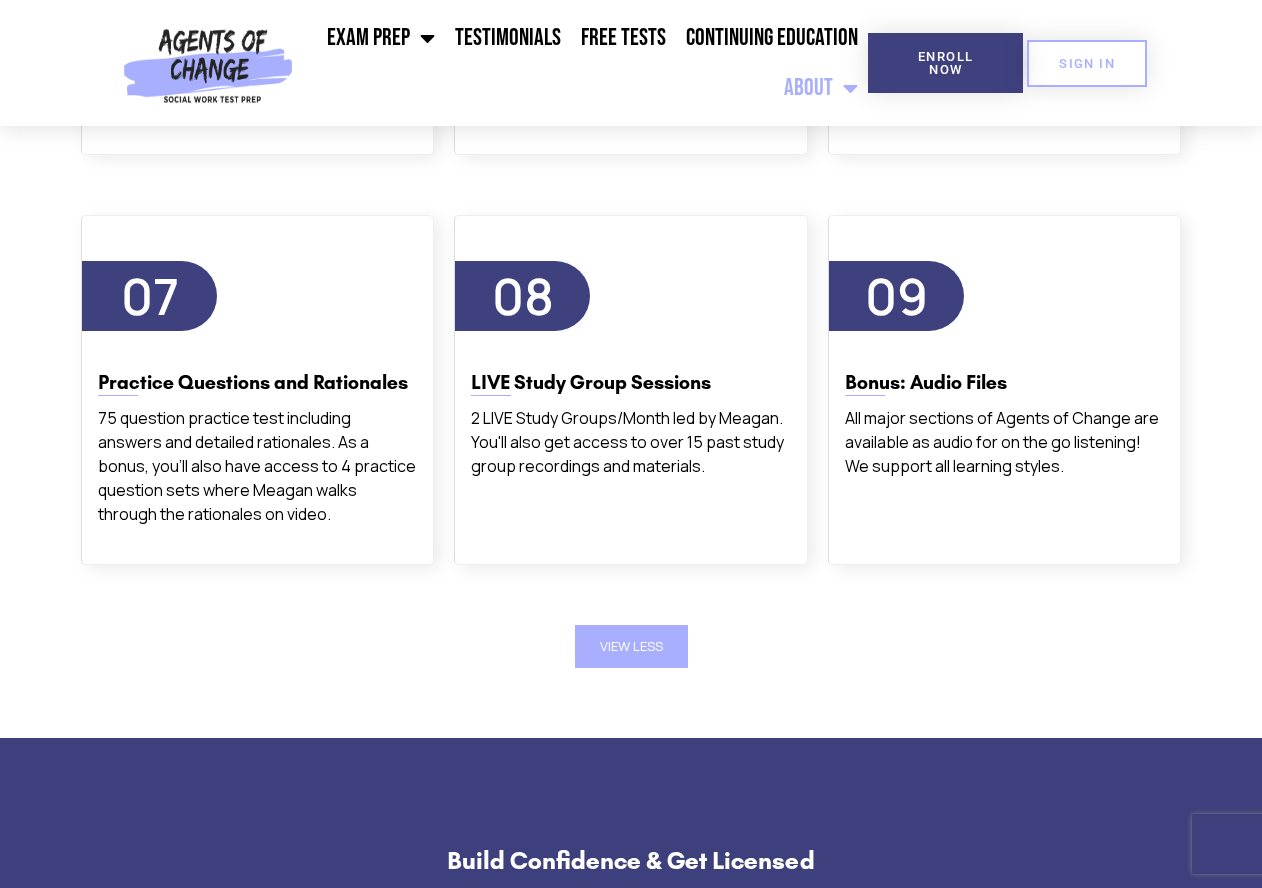click 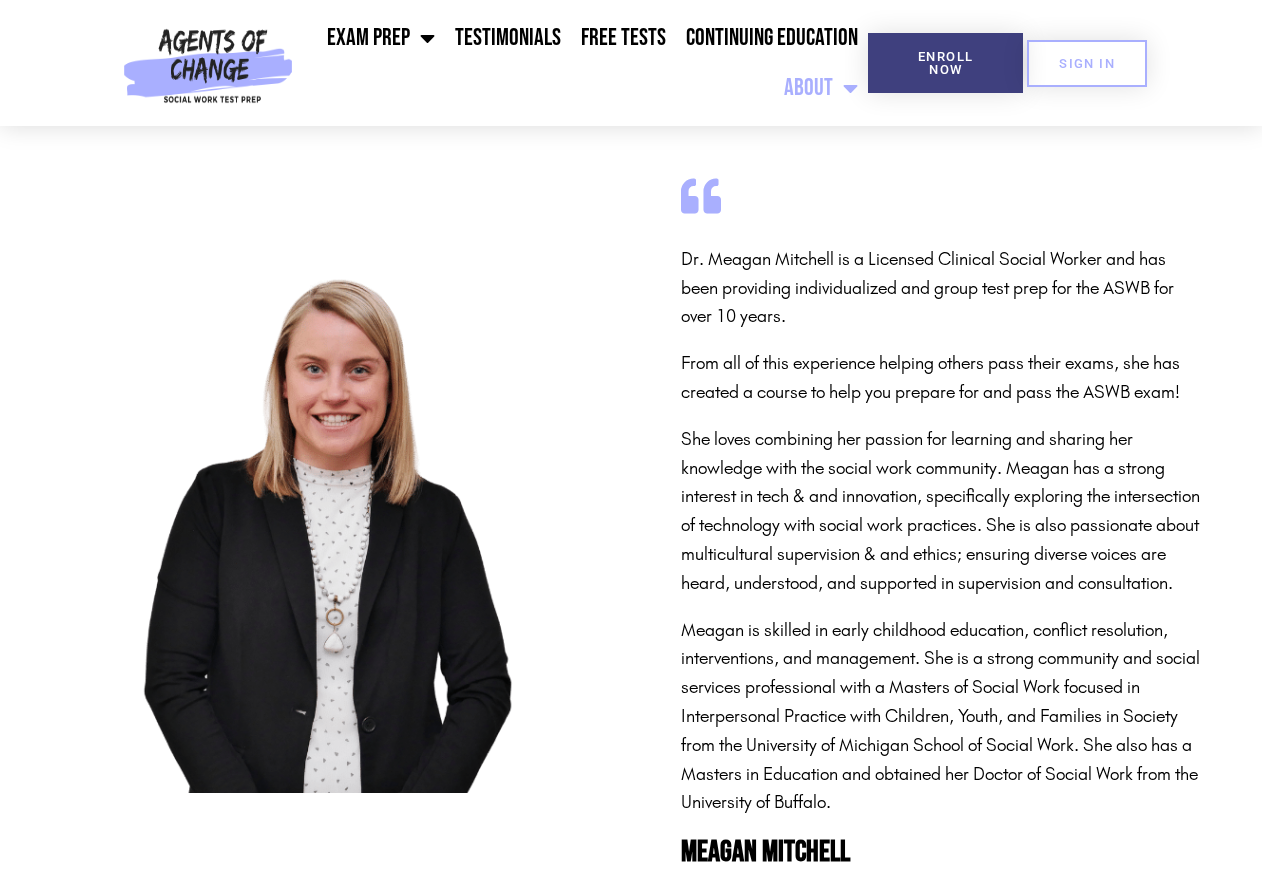 scroll, scrollTop: 0, scrollLeft: 0, axis: both 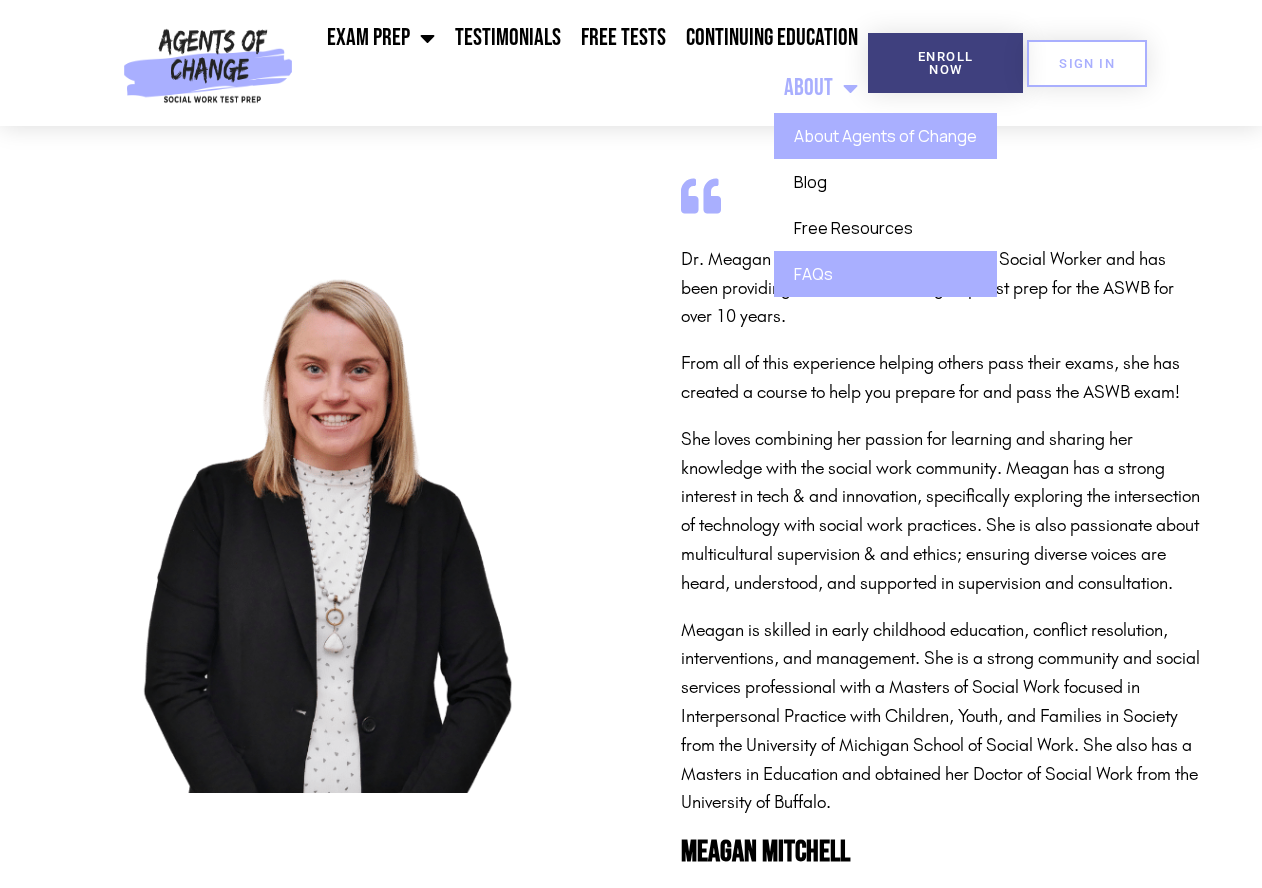 click on "FAQs" 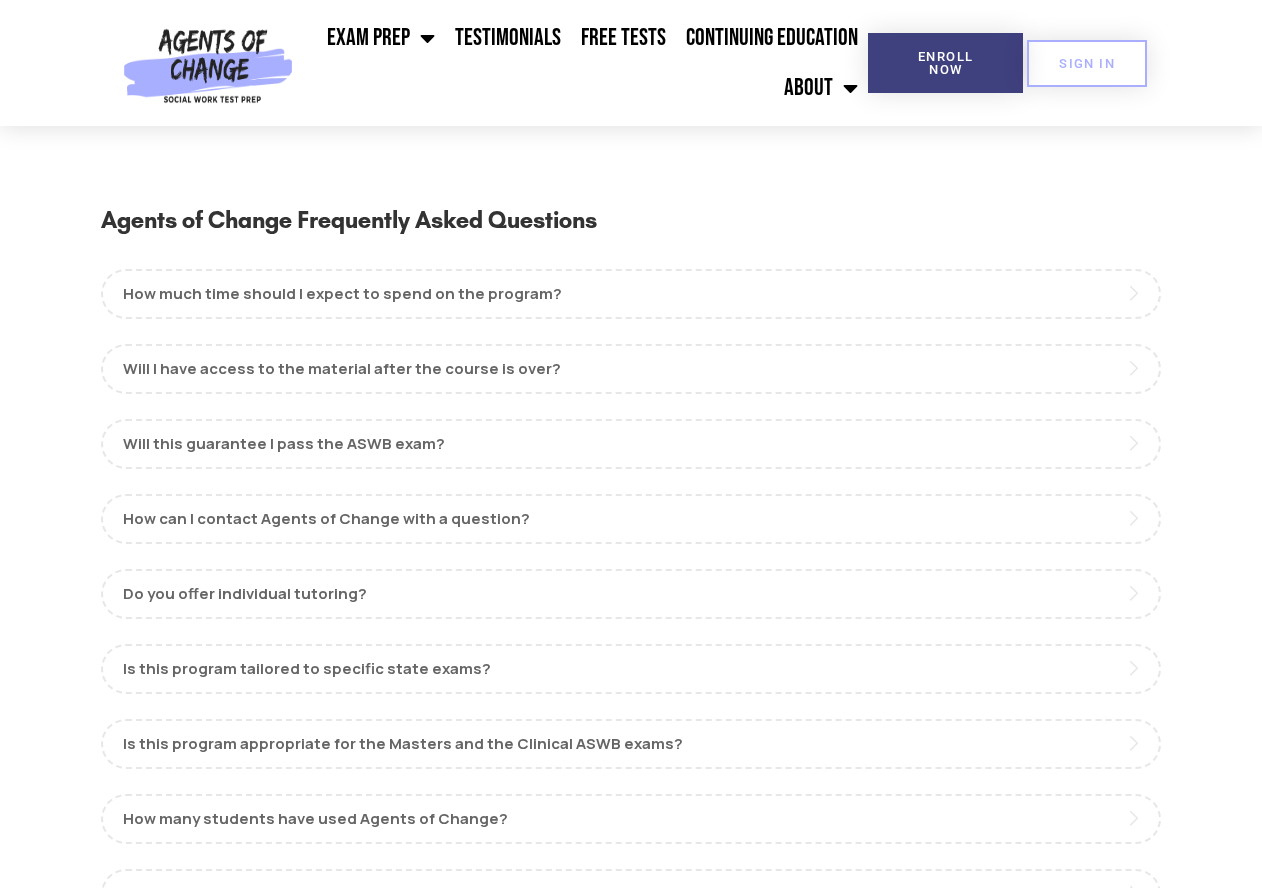 scroll, scrollTop: 0, scrollLeft: 0, axis: both 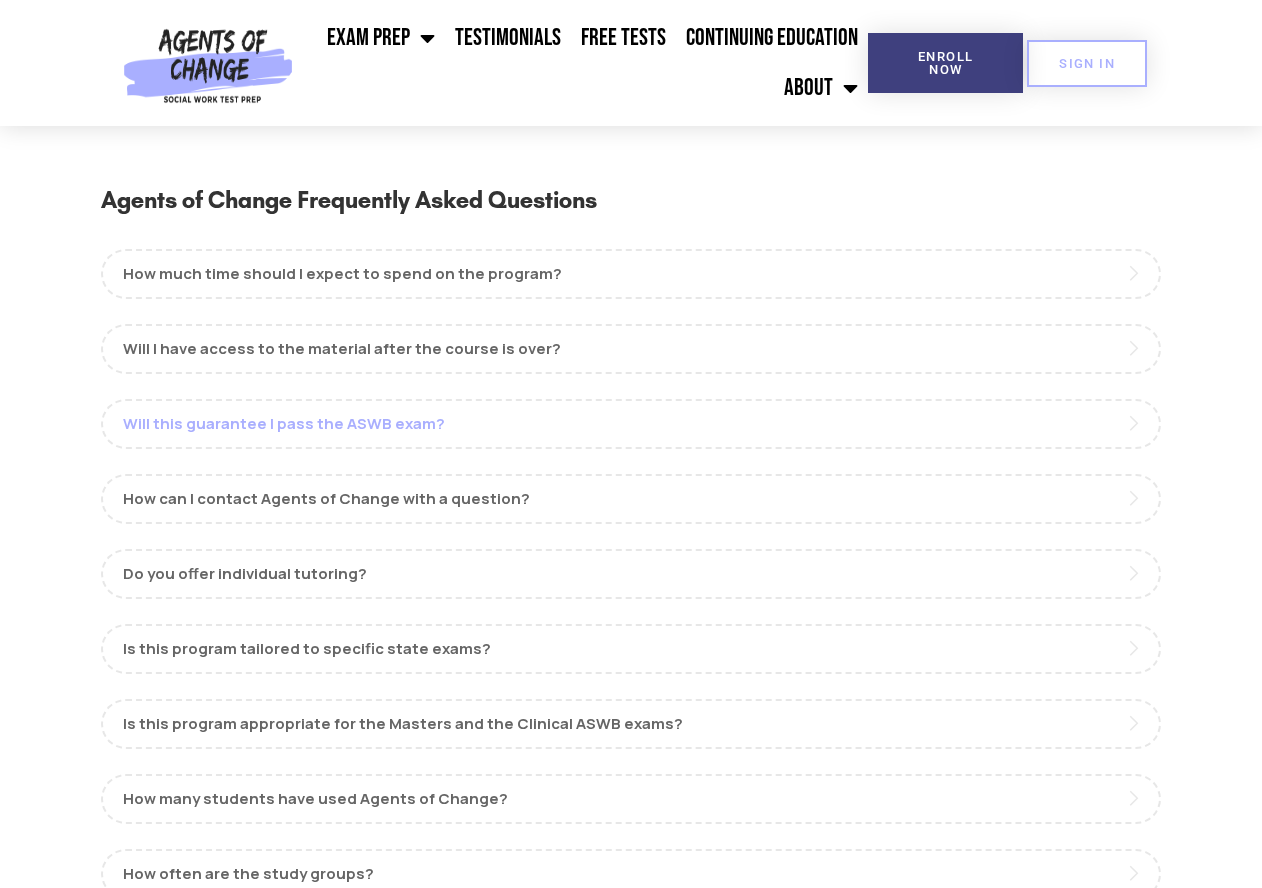click on "Will this guarantee I pass the ASWB exam?" at bounding box center (631, 424) 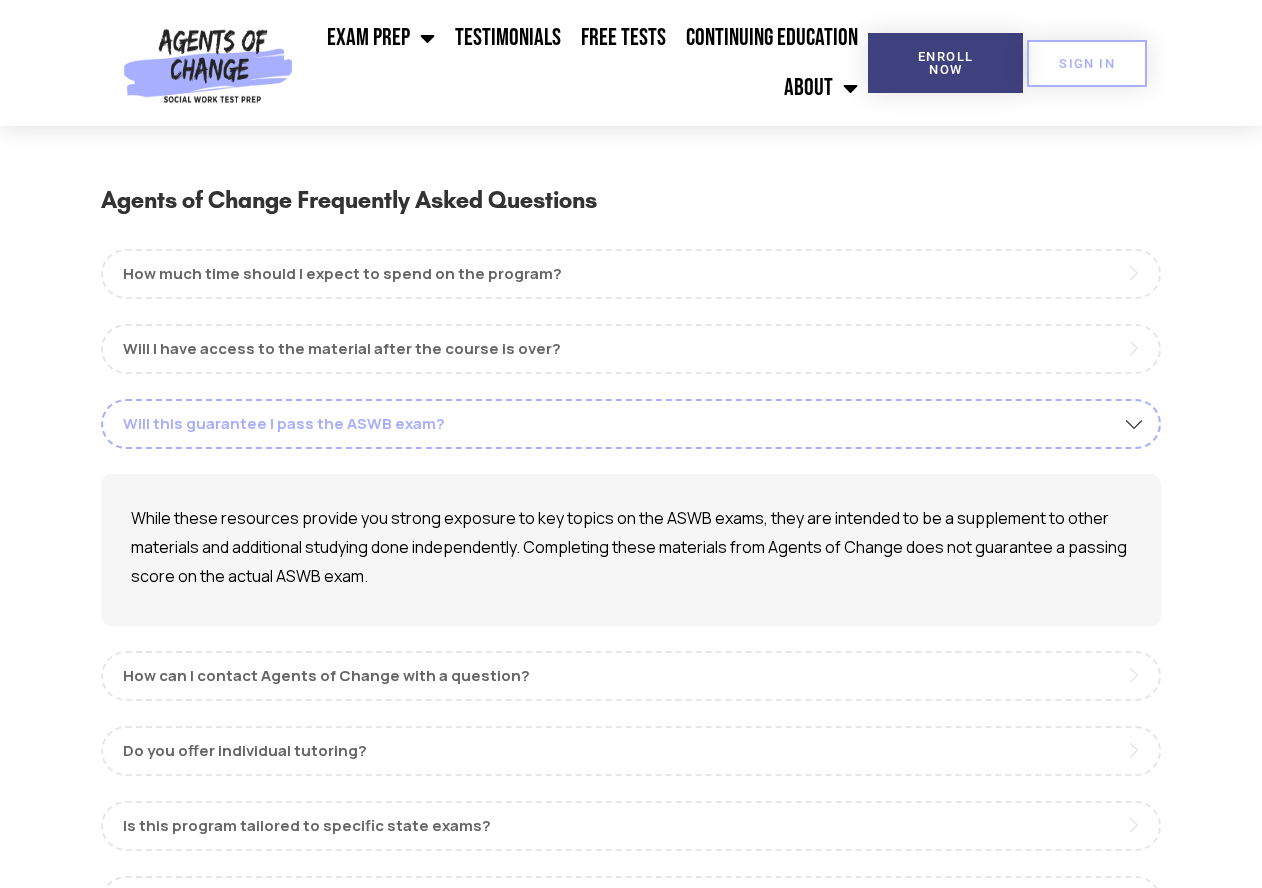 click on "Will this guarantee I pass the ASWB exam?" at bounding box center (631, 424) 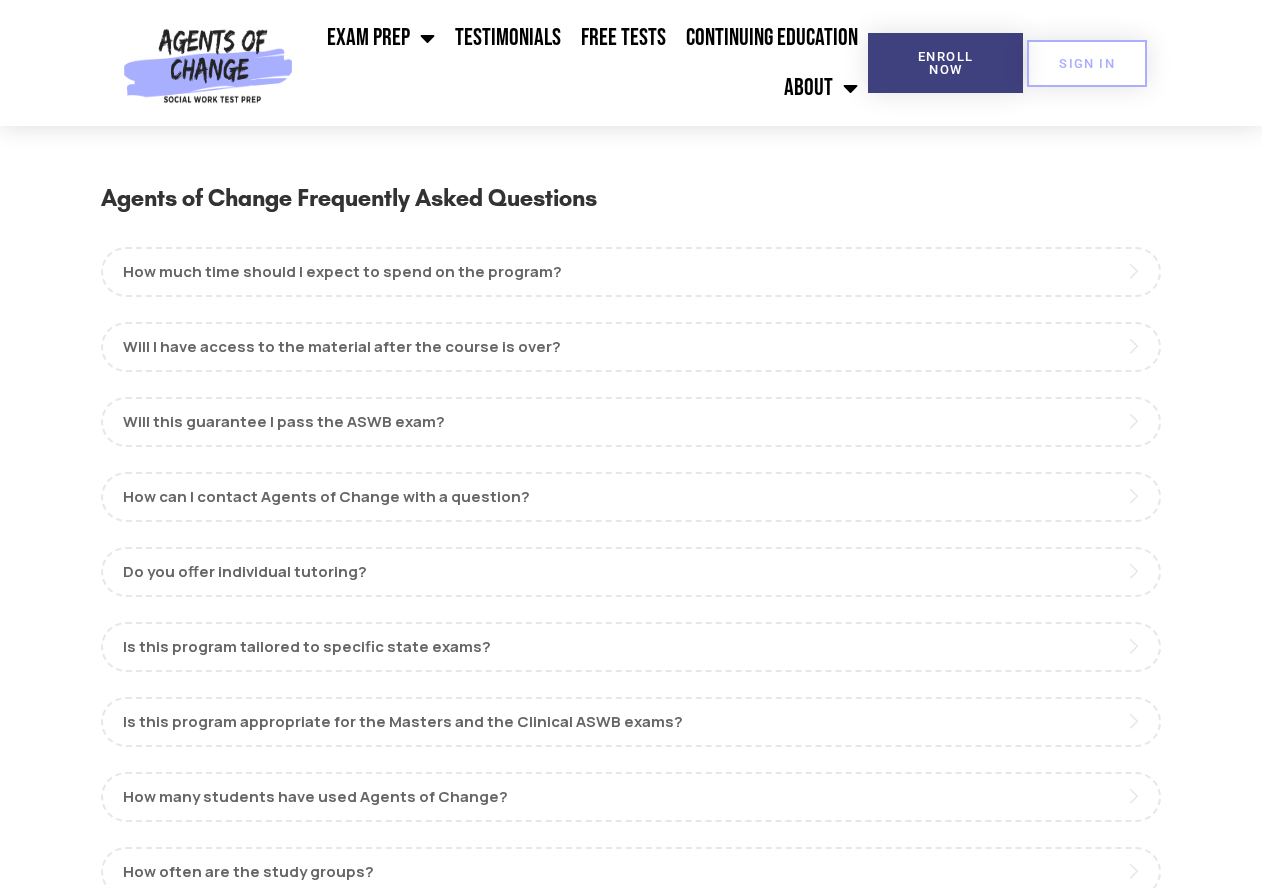 scroll, scrollTop: 24, scrollLeft: 0, axis: vertical 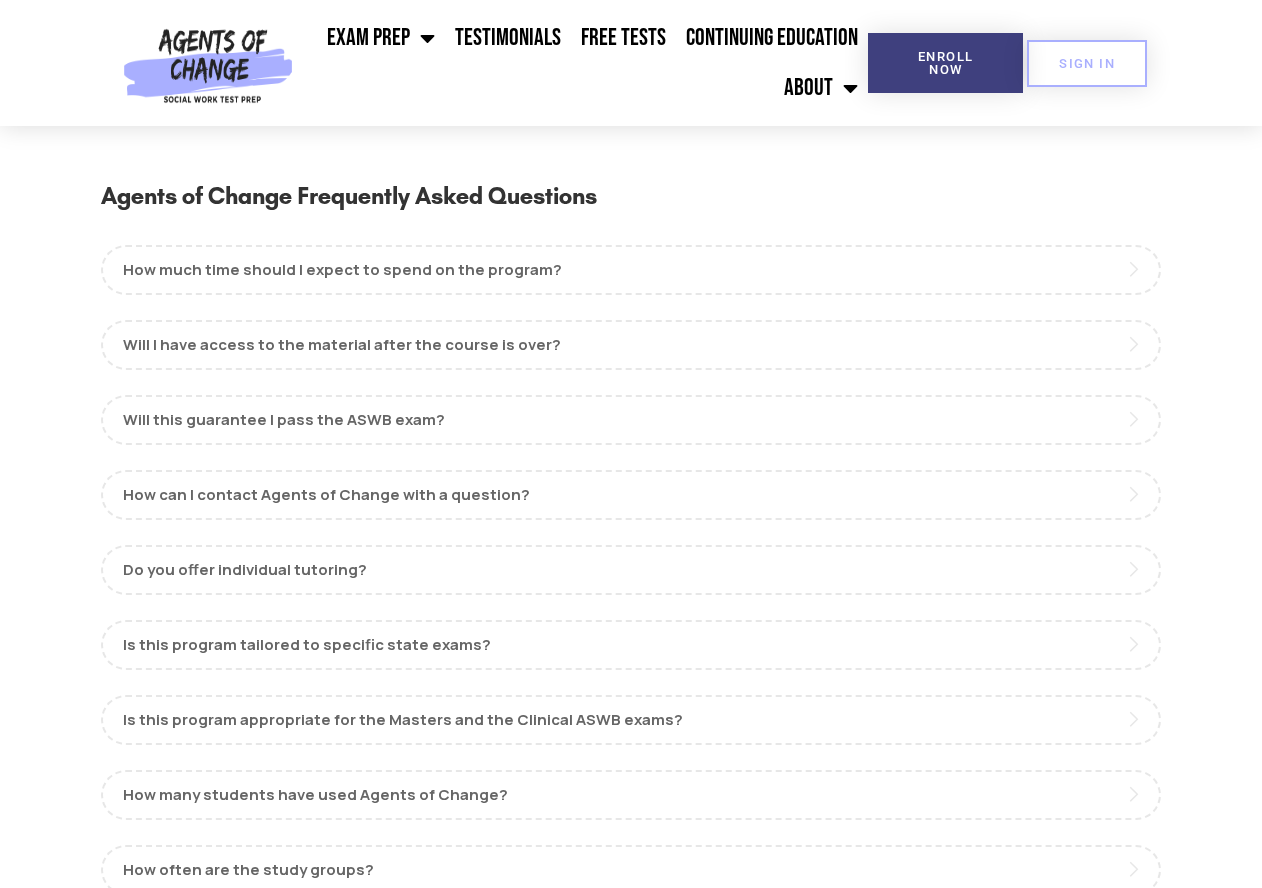click on "How much time should I expect to spend on the program?
Typical students take 3-5 weeks to complete the Agents of Change lessons and we recommend reviewing the materials at least 2 times. To get the most out of the program, you should expect to spend a minimum of 5 hours per week on this program’s material and utilize additional study resources as well.
Will I have access to the material after the course is over?
Yes, you will have access to the materials until you pass your ASWB exam! And even better, you’ll continue to get updates to the course as we continue to update it and add new content!
Will this guarantee I pass the ASWB exam?
You can contact us at" at bounding box center [631, 720] 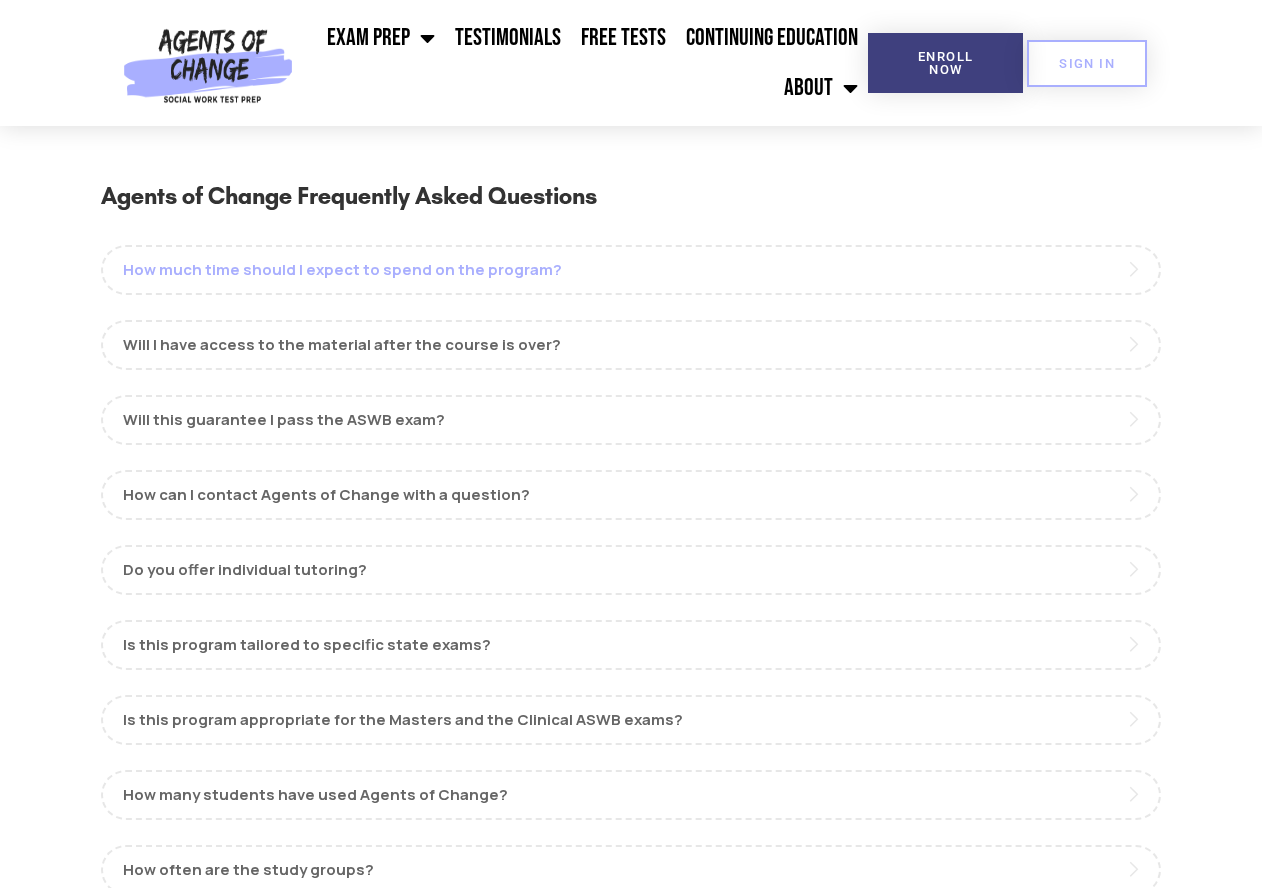 click on "How much time should I expect to spend on the program?" at bounding box center (631, 270) 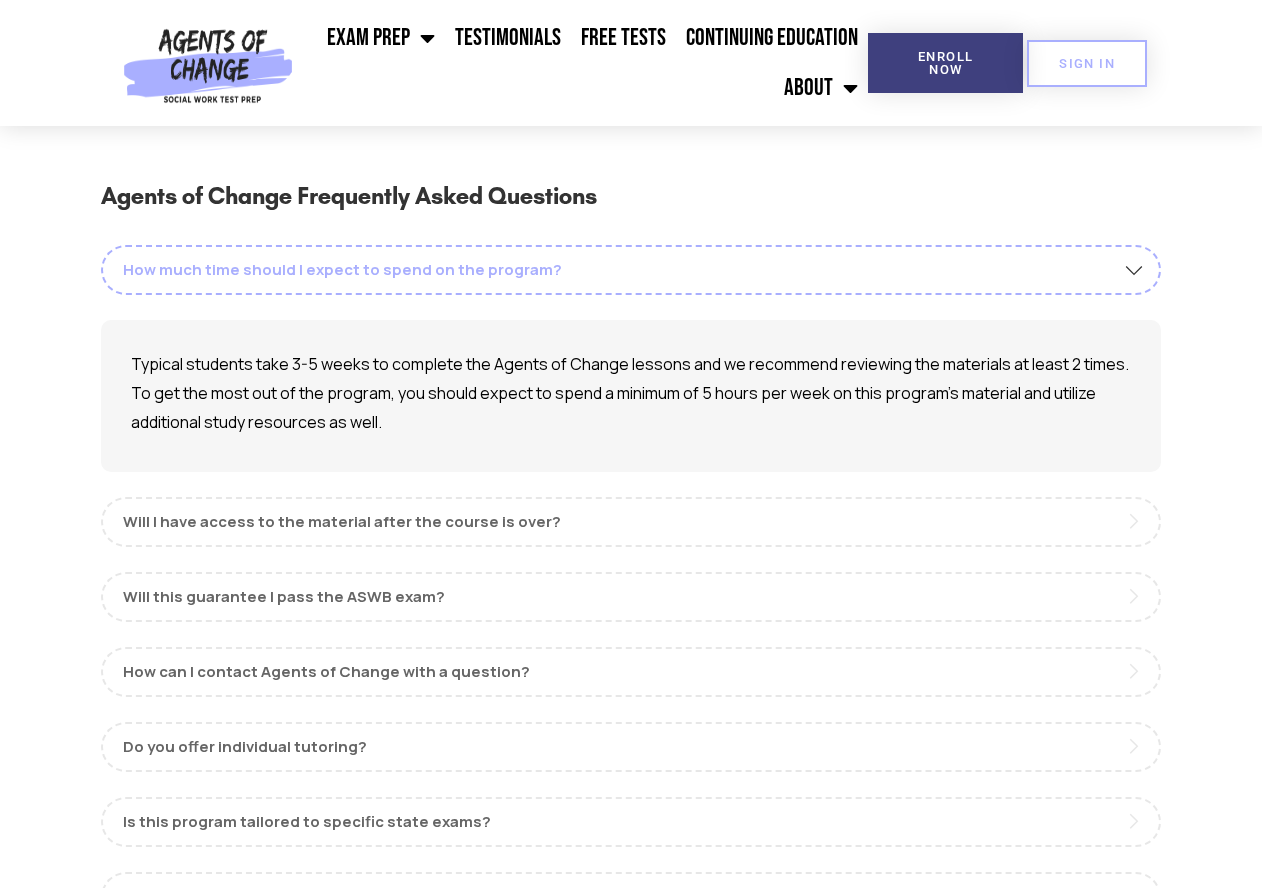 click on "How much time should I expect to spend on the program?" at bounding box center (631, 270) 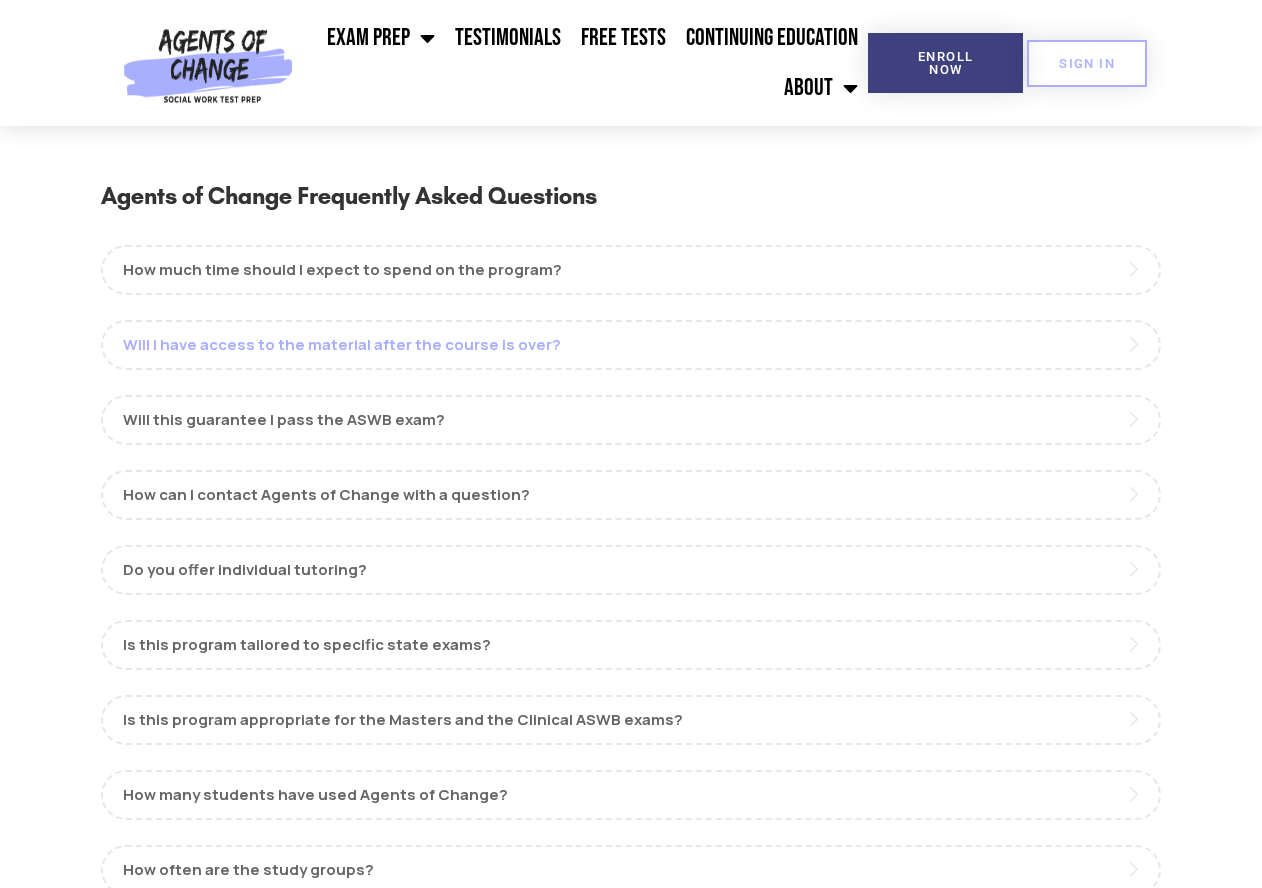 click on "Will I have access to the material after the course is over?" at bounding box center [631, 345] 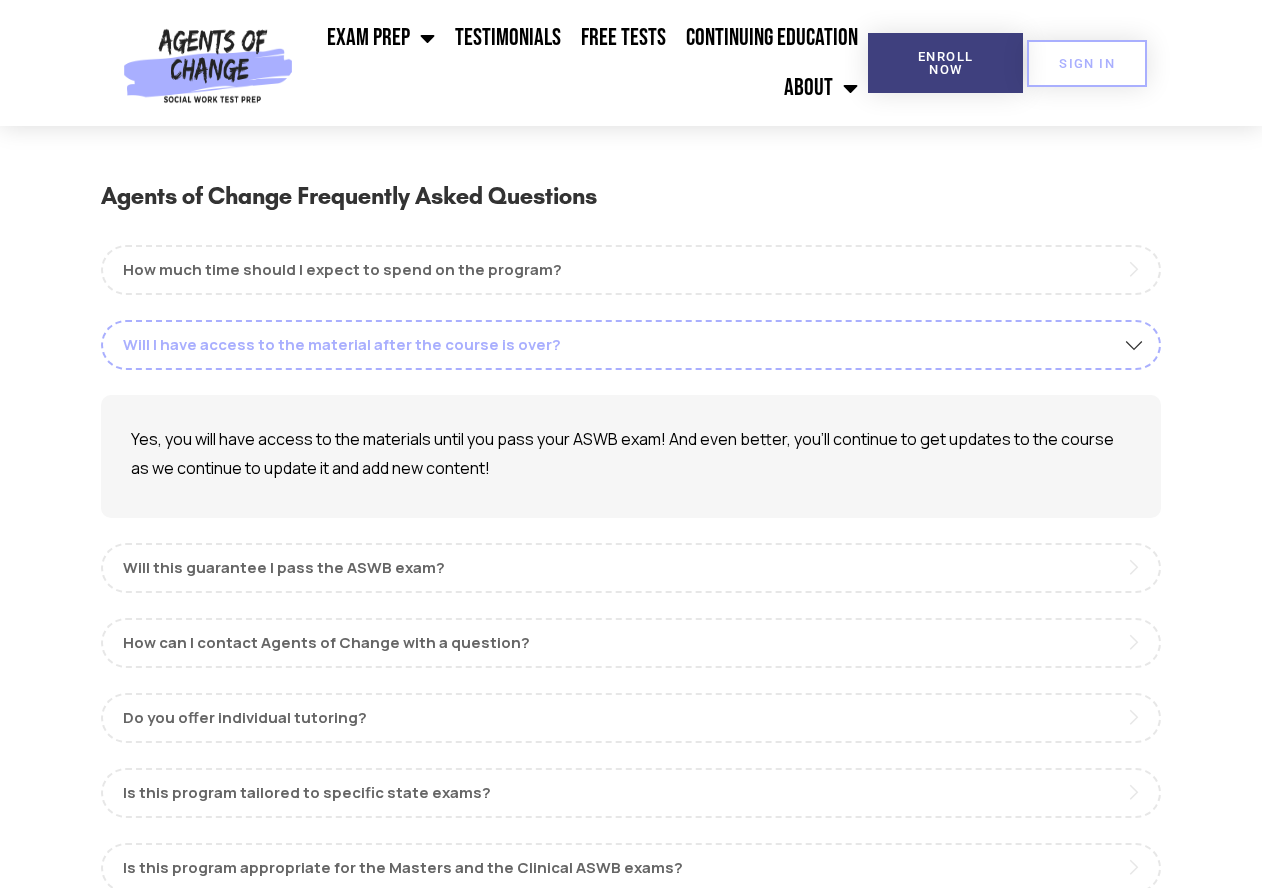 click on "Will I have access to the material after the course is over?" at bounding box center (631, 345) 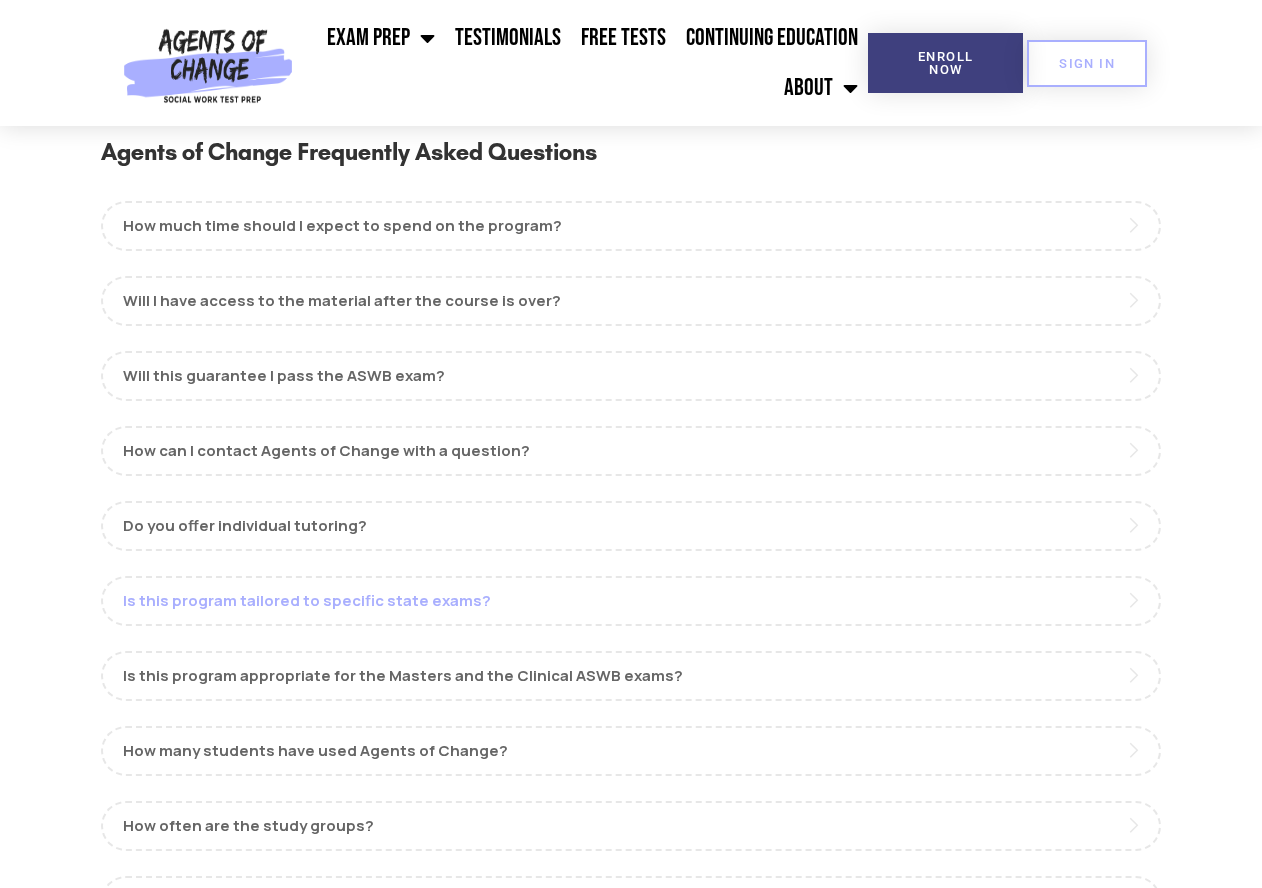 scroll, scrollTop: 69, scrollLeft: 0, axis: vertical 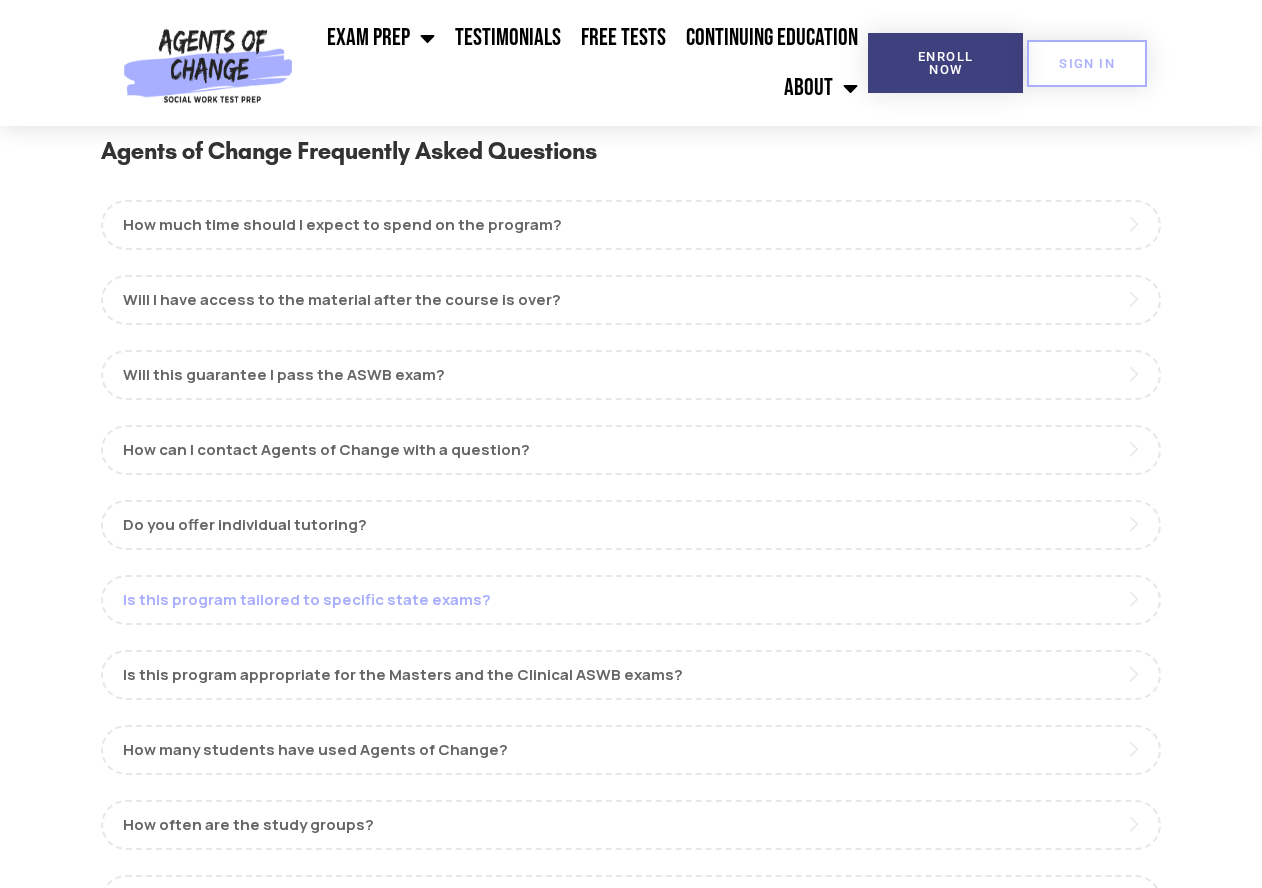 click on "Is this program tailored to specific state exams?" at bounding box center [631, 600] 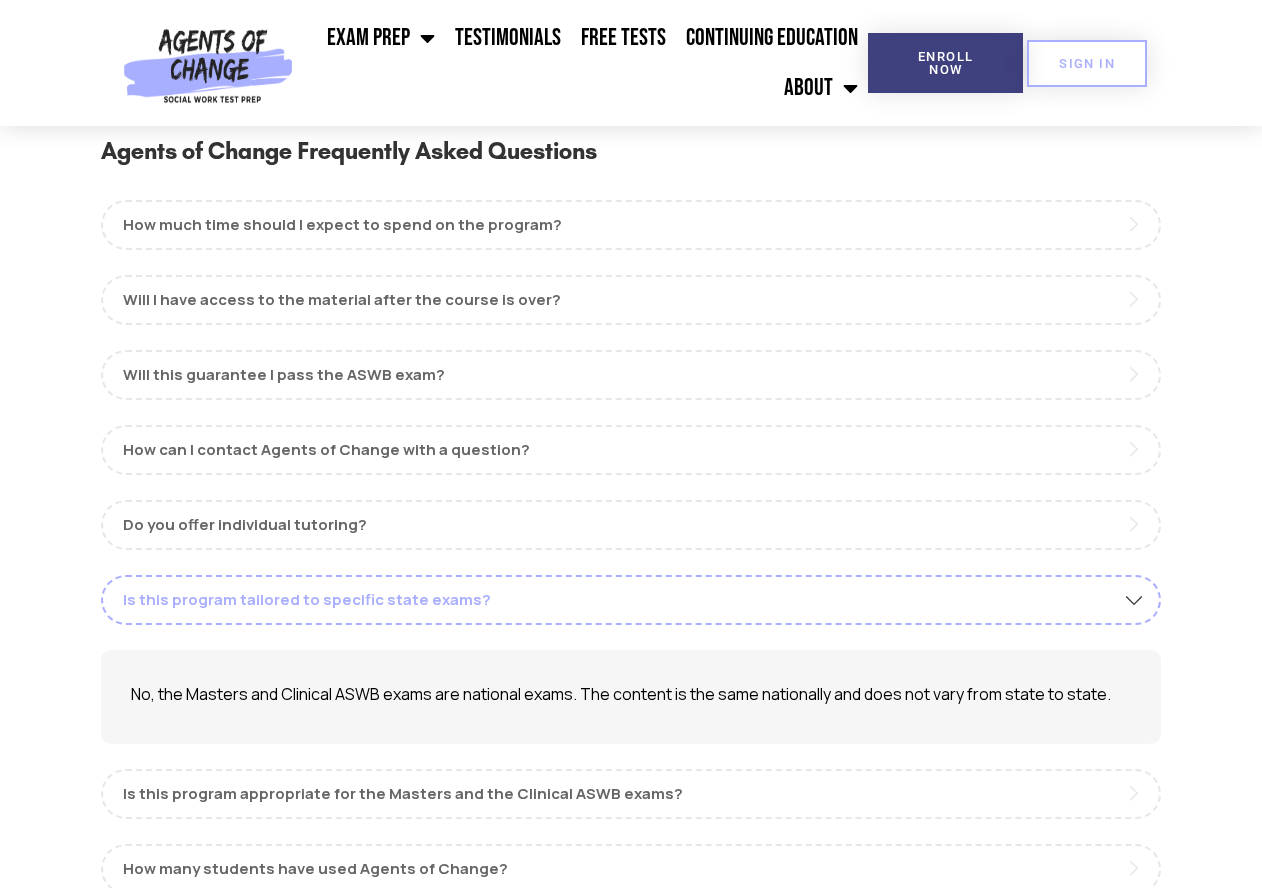 click on "Is this program tailored to specific state exams?" at bounding box center (631, 600) 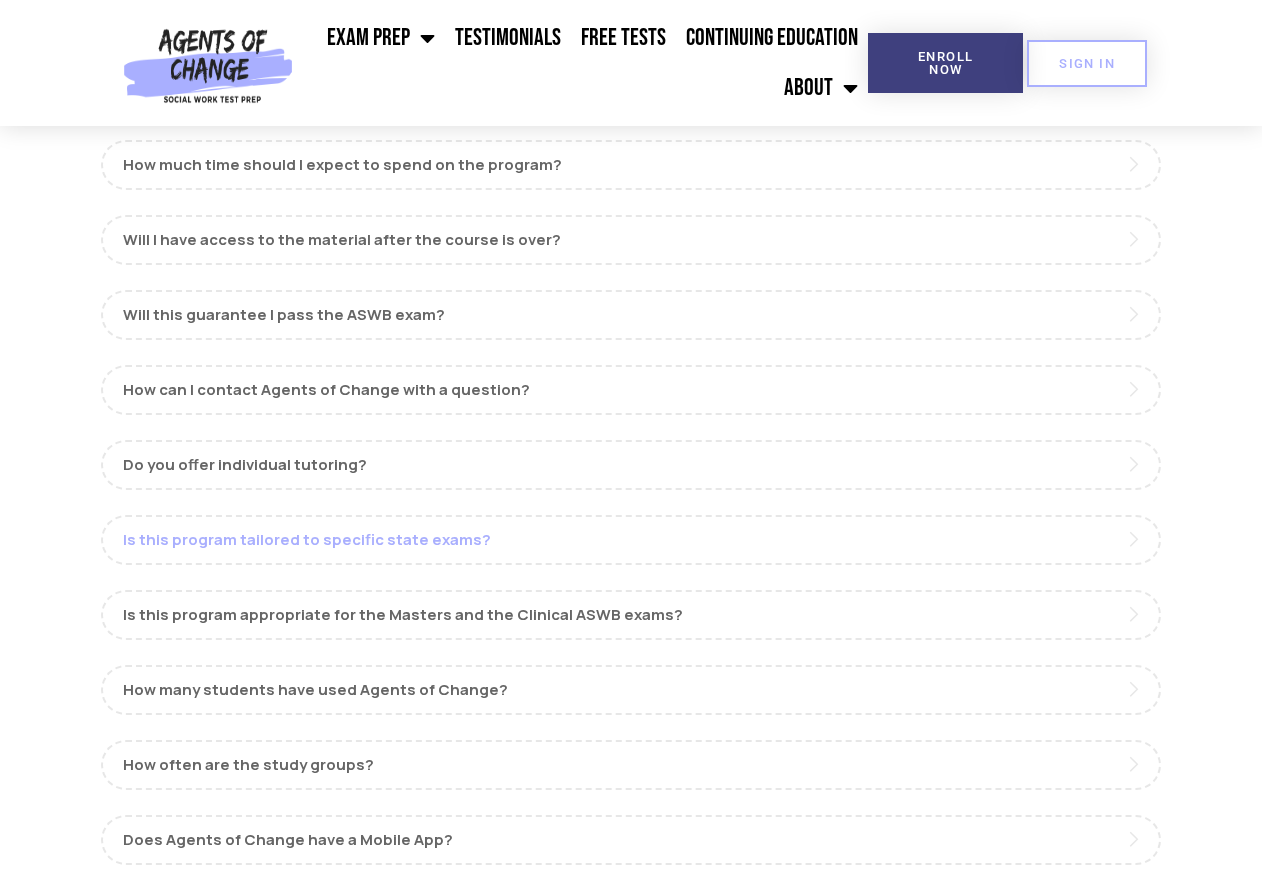scroll, scrollTop: 136, scrollLeft: 0, axis: vertical 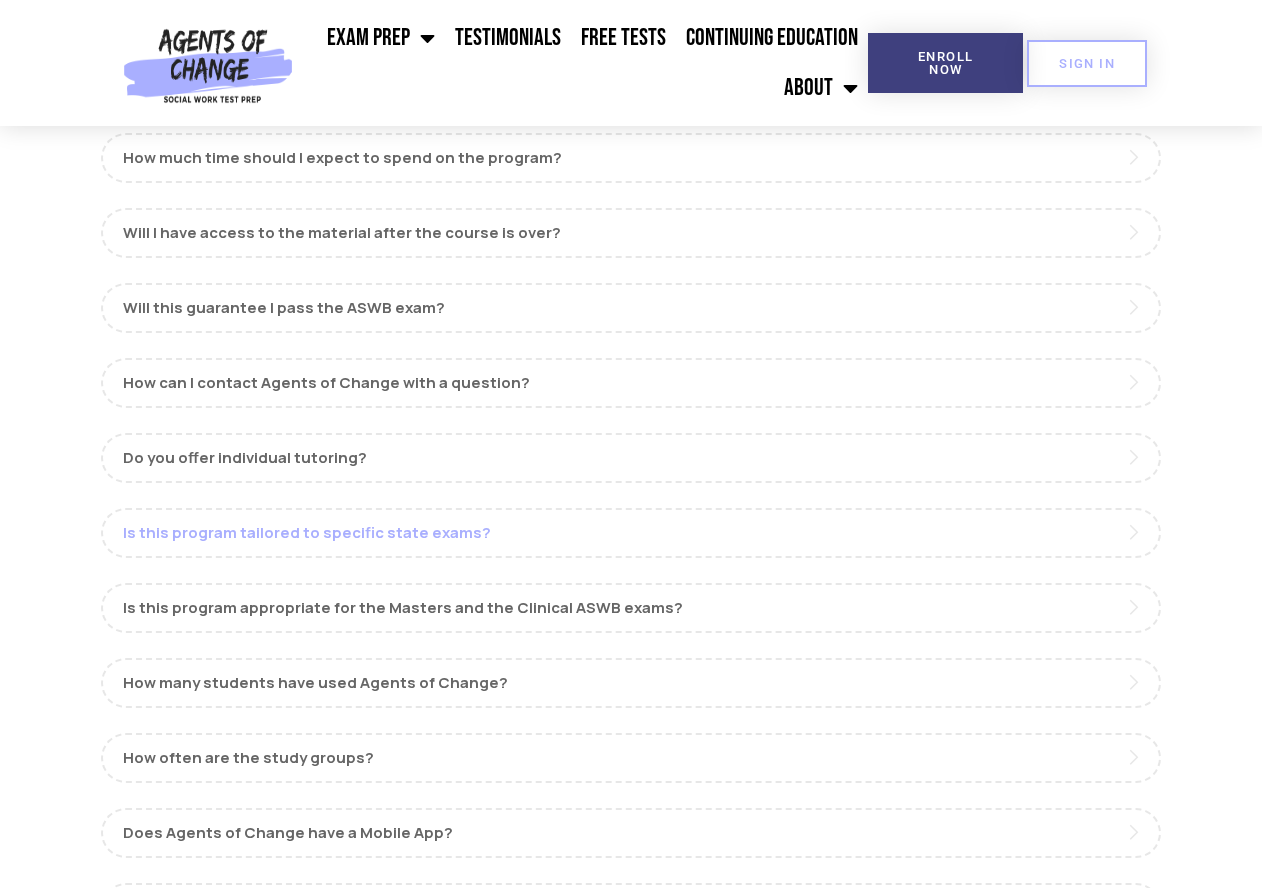 click on "Is this program appropriate for the Masters and the Clinical ASWB exams?" at bounding box center [631, 608] 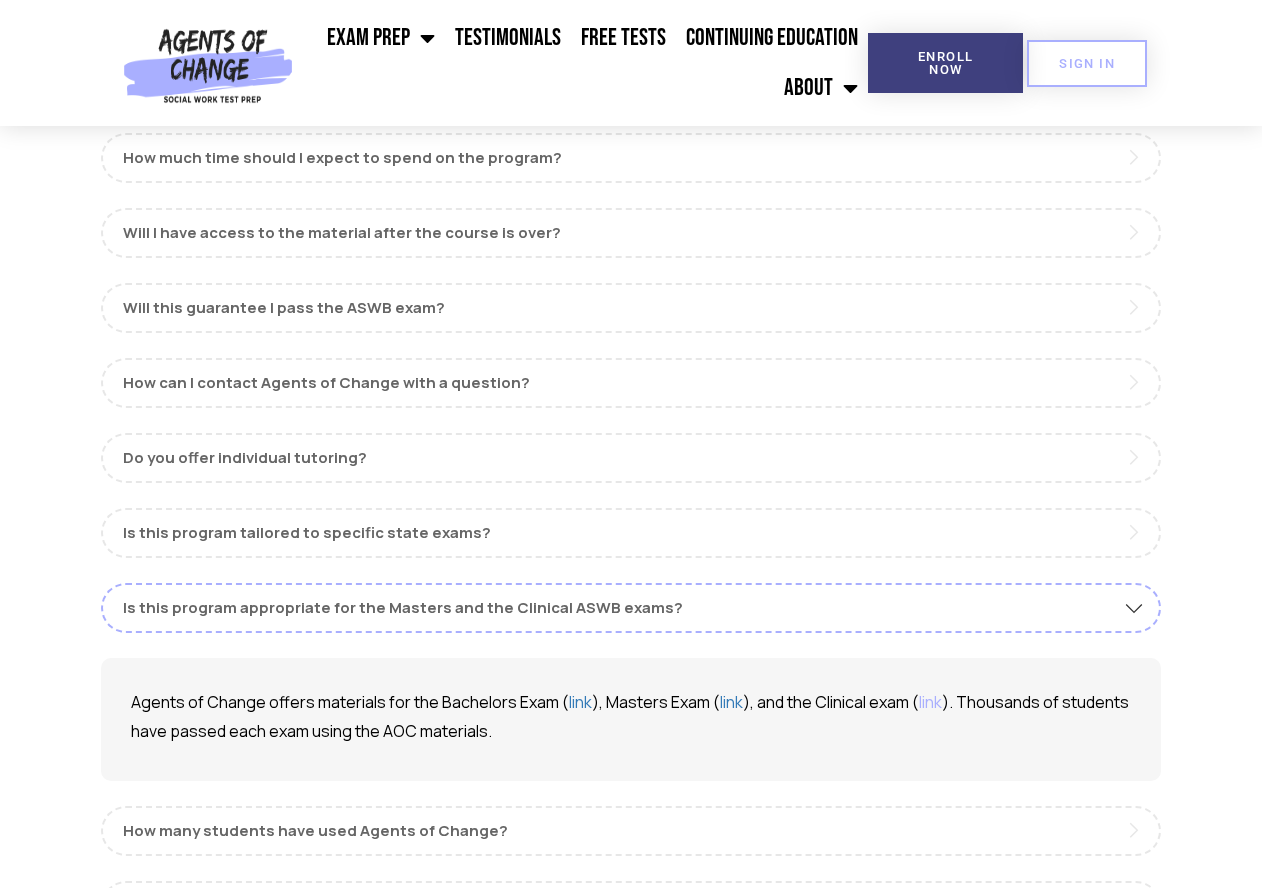 click on "link" at bounding box center (930, 702) 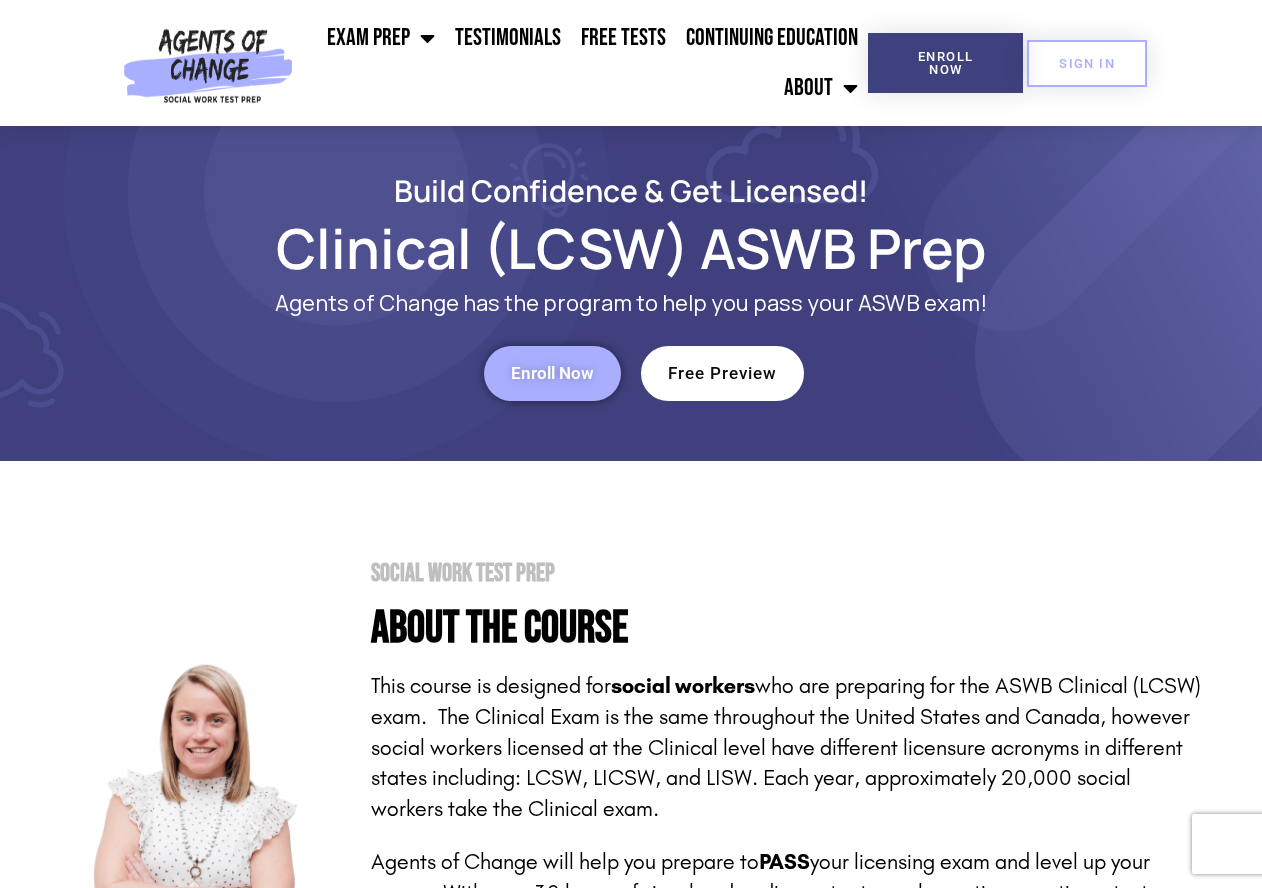 scroll, scrollTop: 0, scrollLeft: 0, axis: both 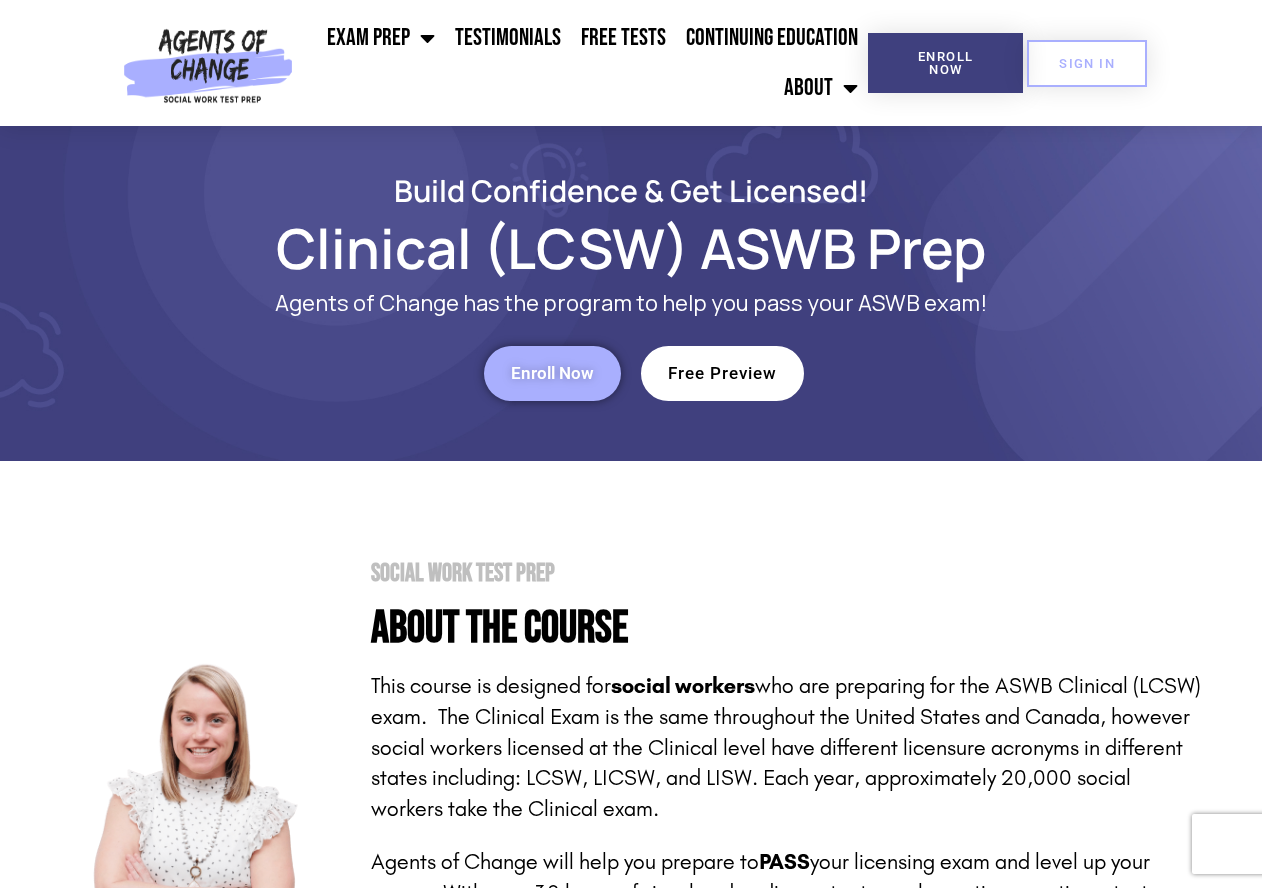 click on "Free Preview" at bounding box center [722, 373] 